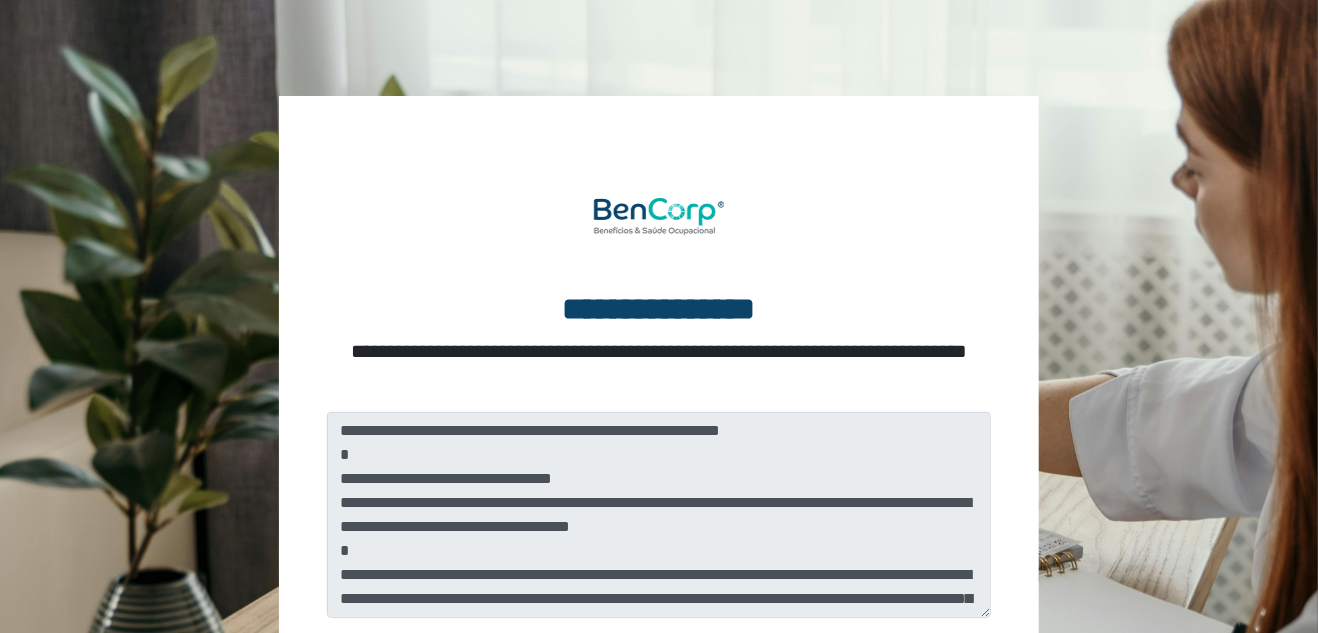 scroll, scrollTop: 247, scrollLeft: 0, axis: vertical 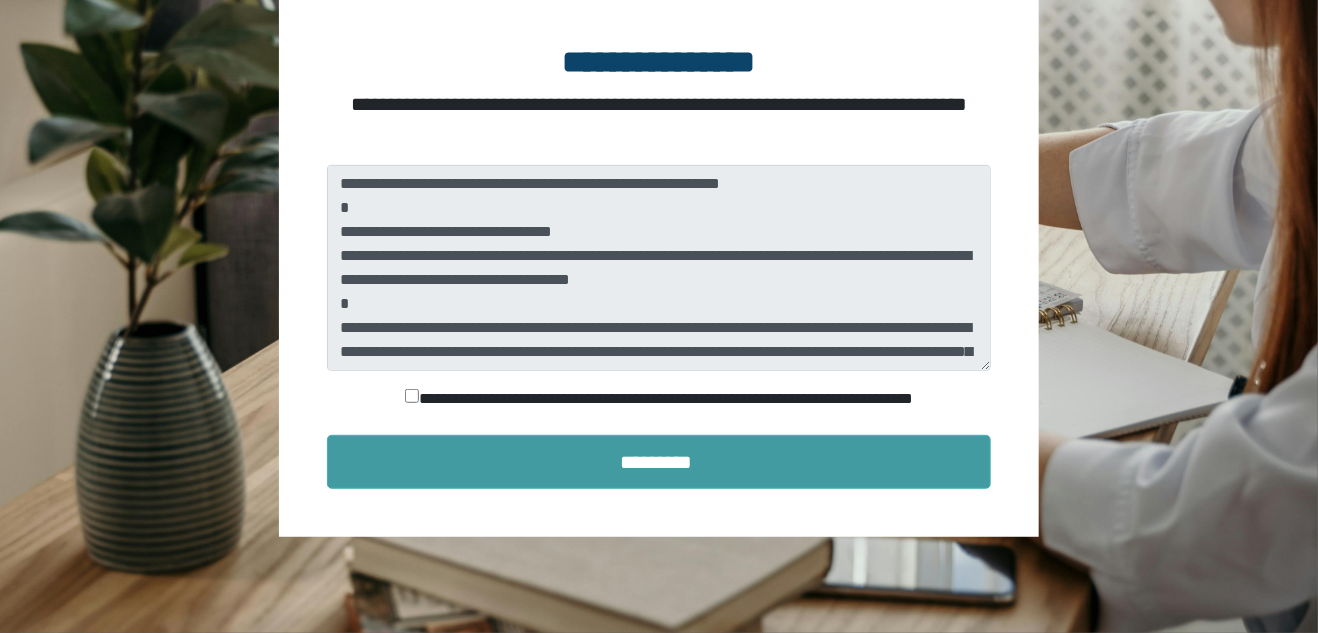 click on "*********" at bounding box center (659, 462) 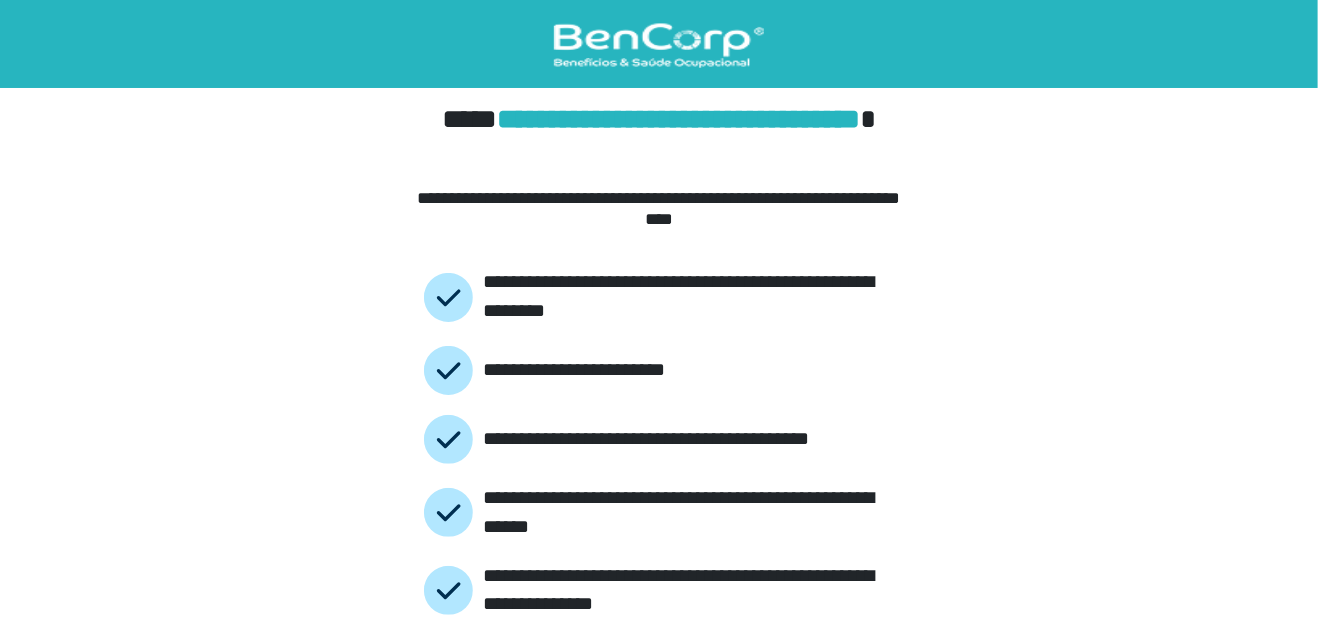 scroll, scrollTop: 142, scrollLeft: 0, axis: vertical 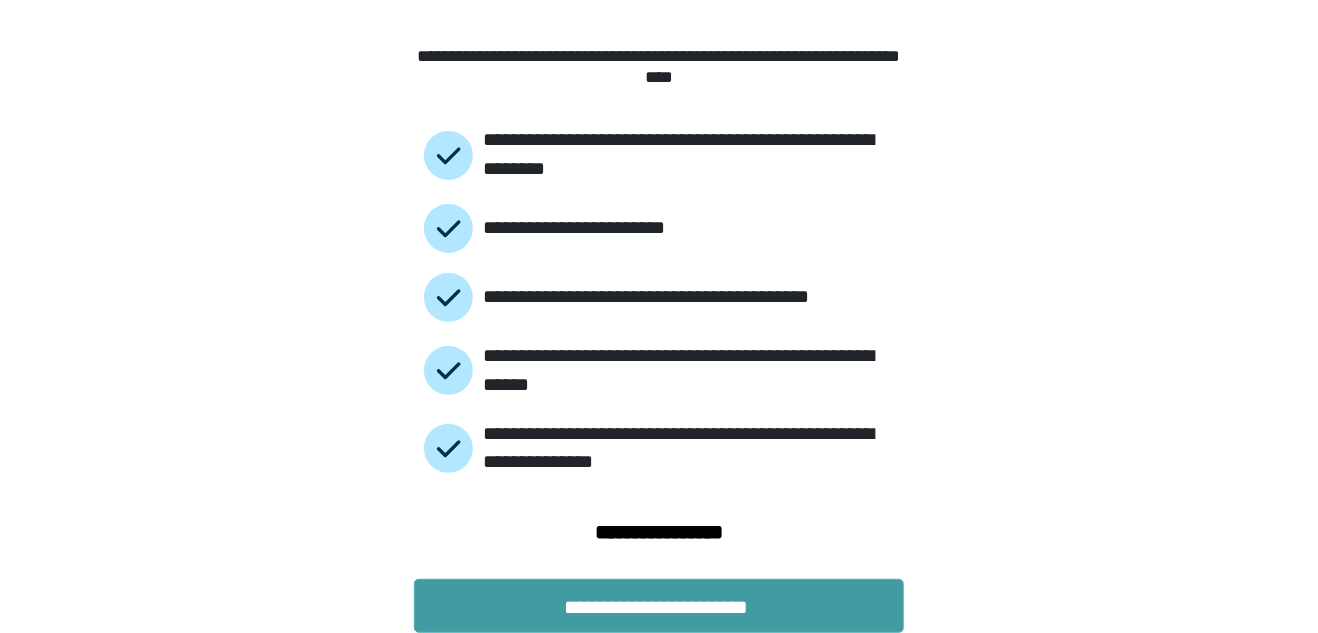 click on "**********" at bounding box center [659, 606] 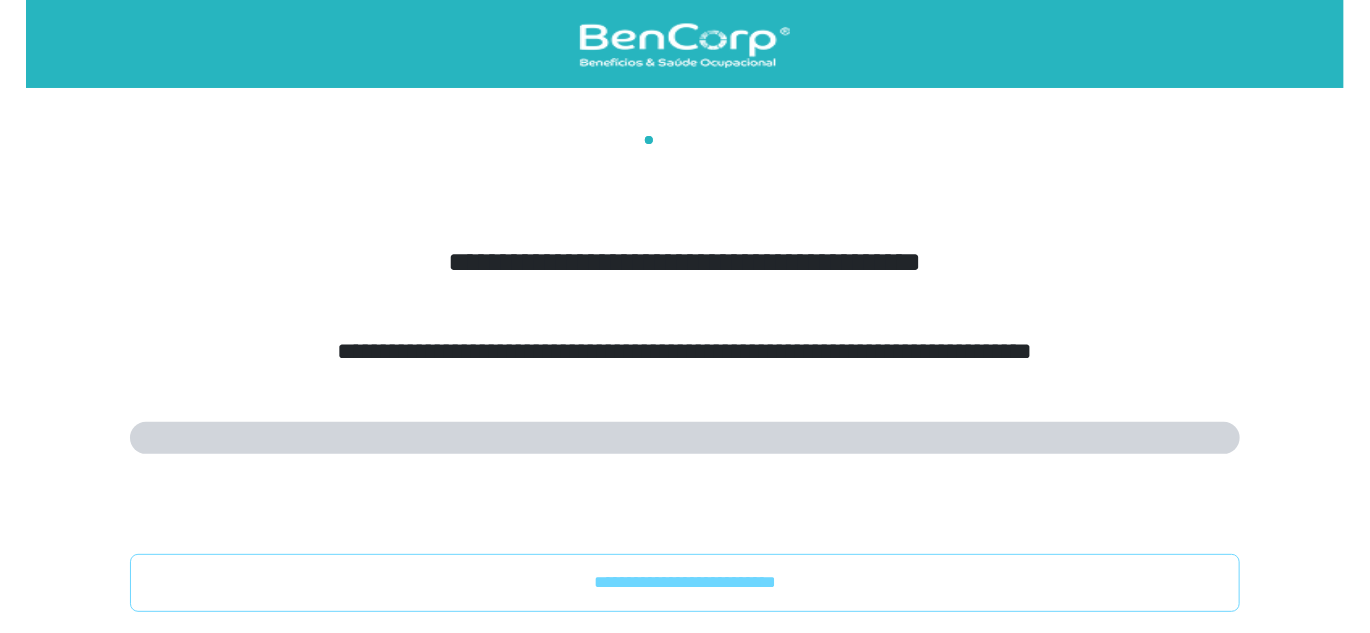 scroll, scrollTop: 0, scrollLeft: 0, axis: both 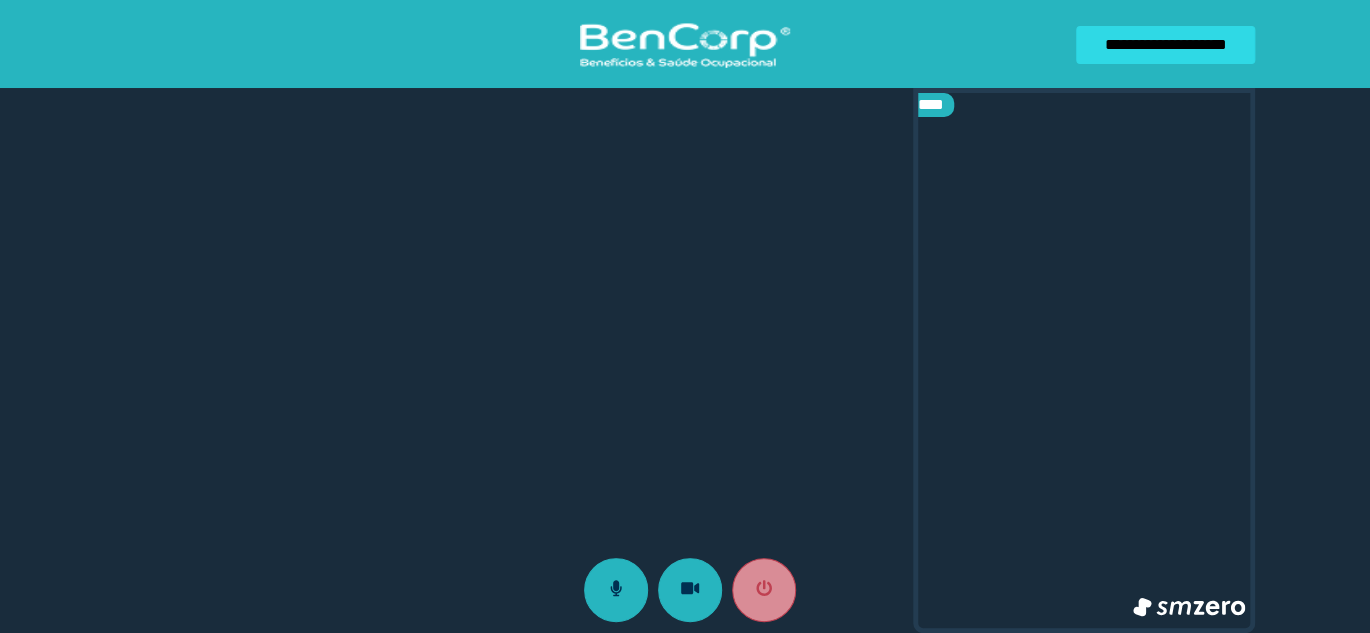 click on "****" at bounding box center [685, 360] 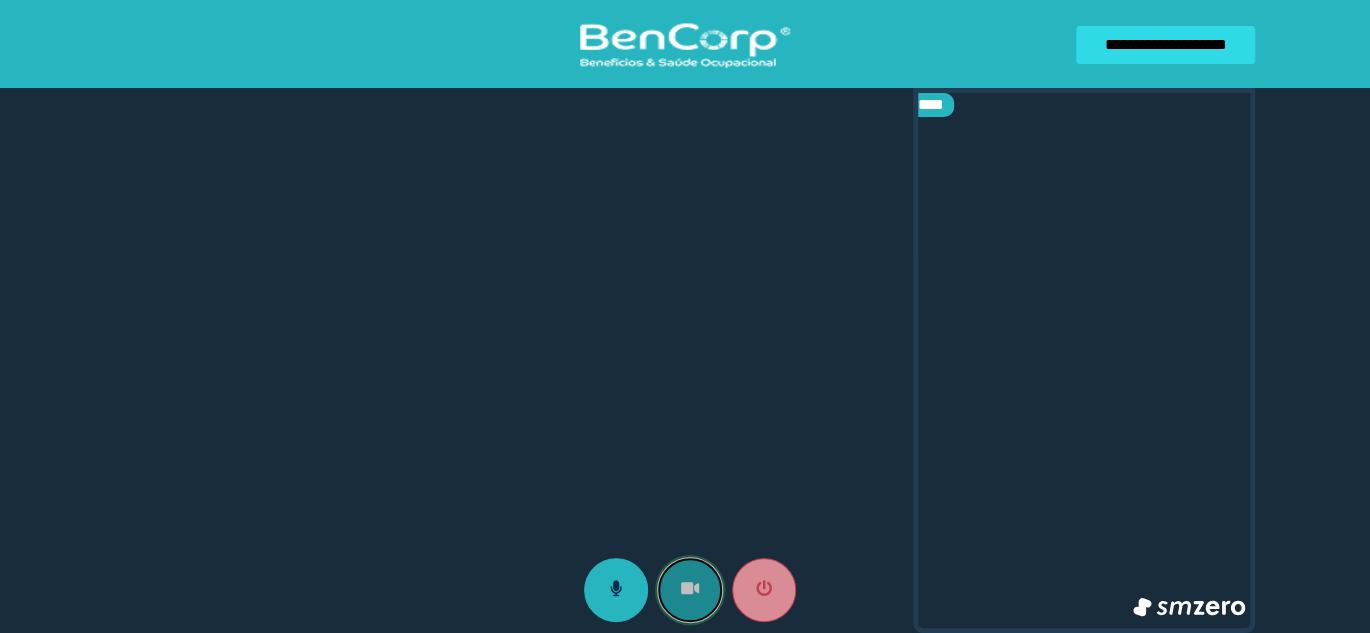 click at bounding box center (690, 590) 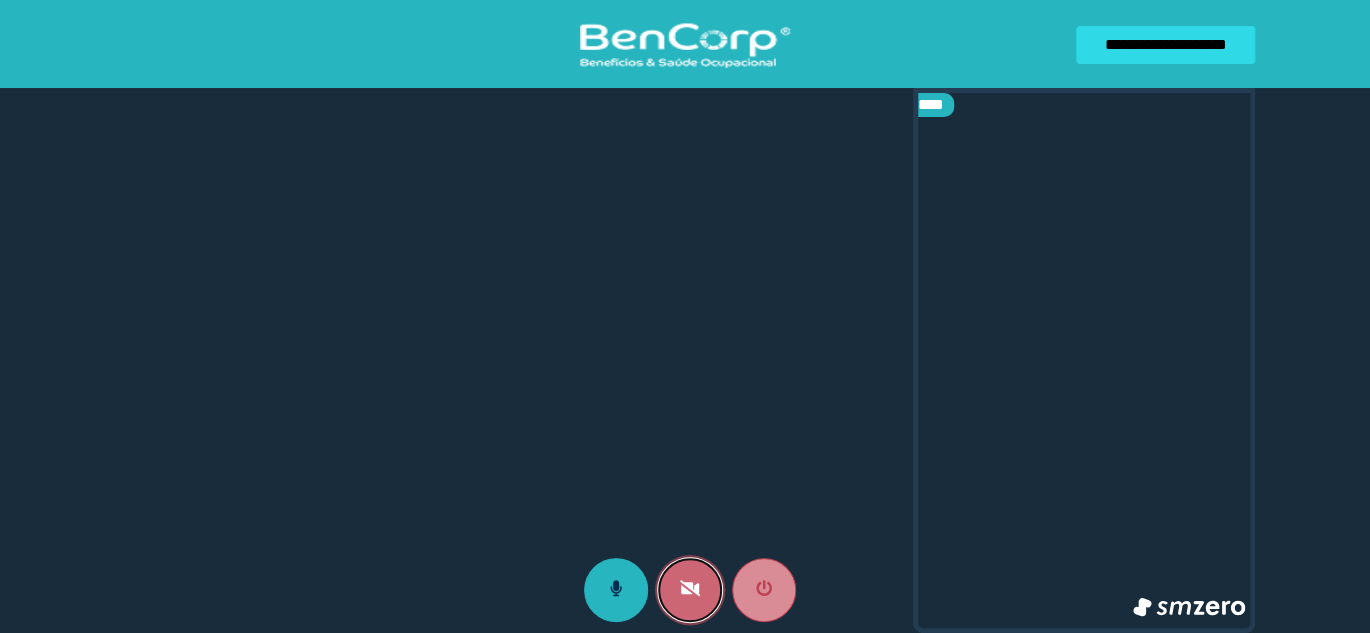 click at bounding box center [690, 590] 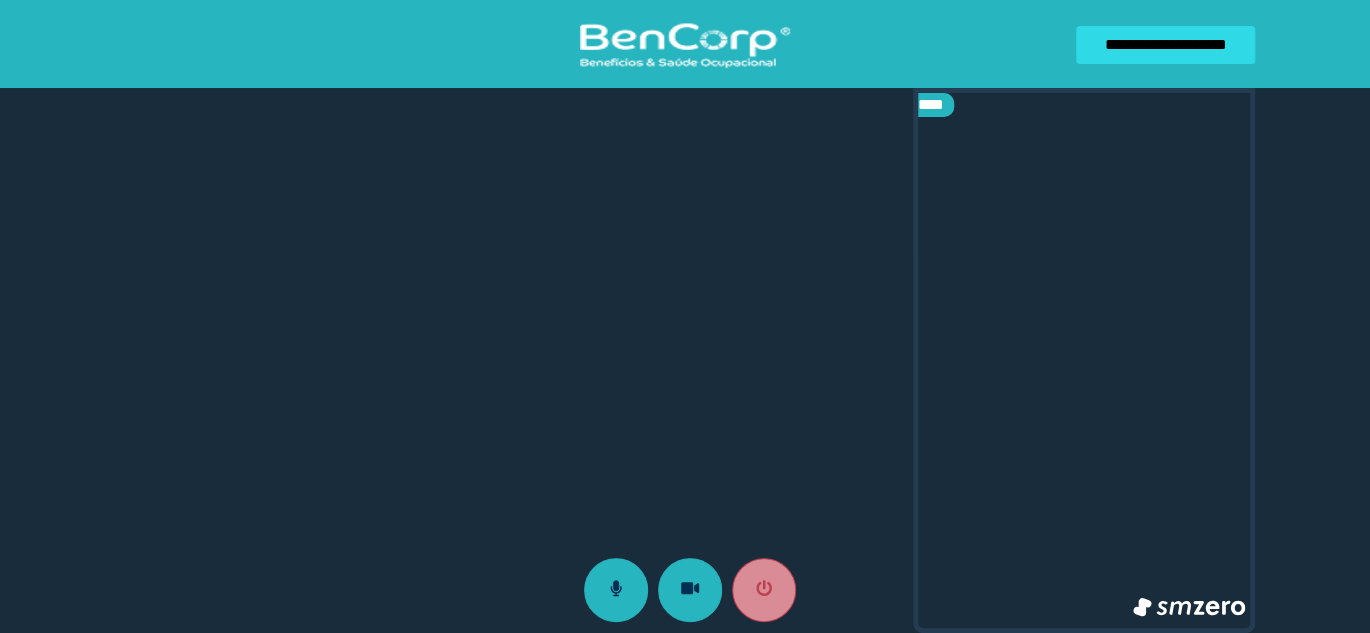 click on "****" at bounding box center [685, 360] 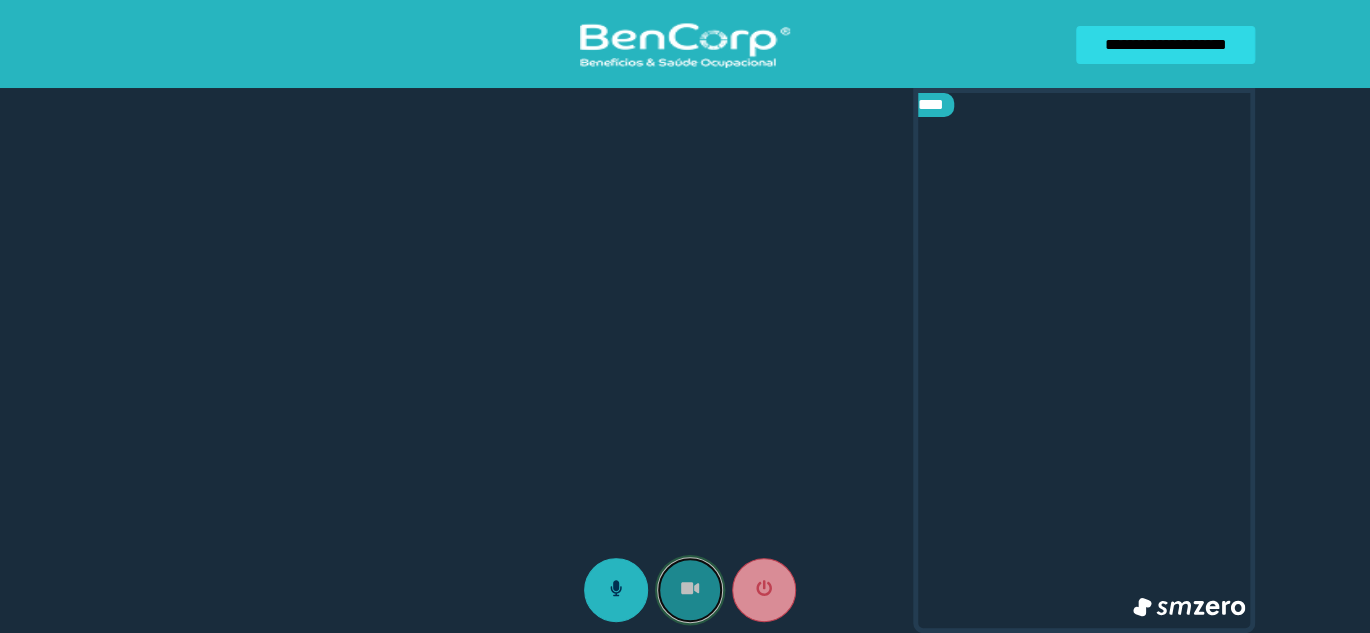 click 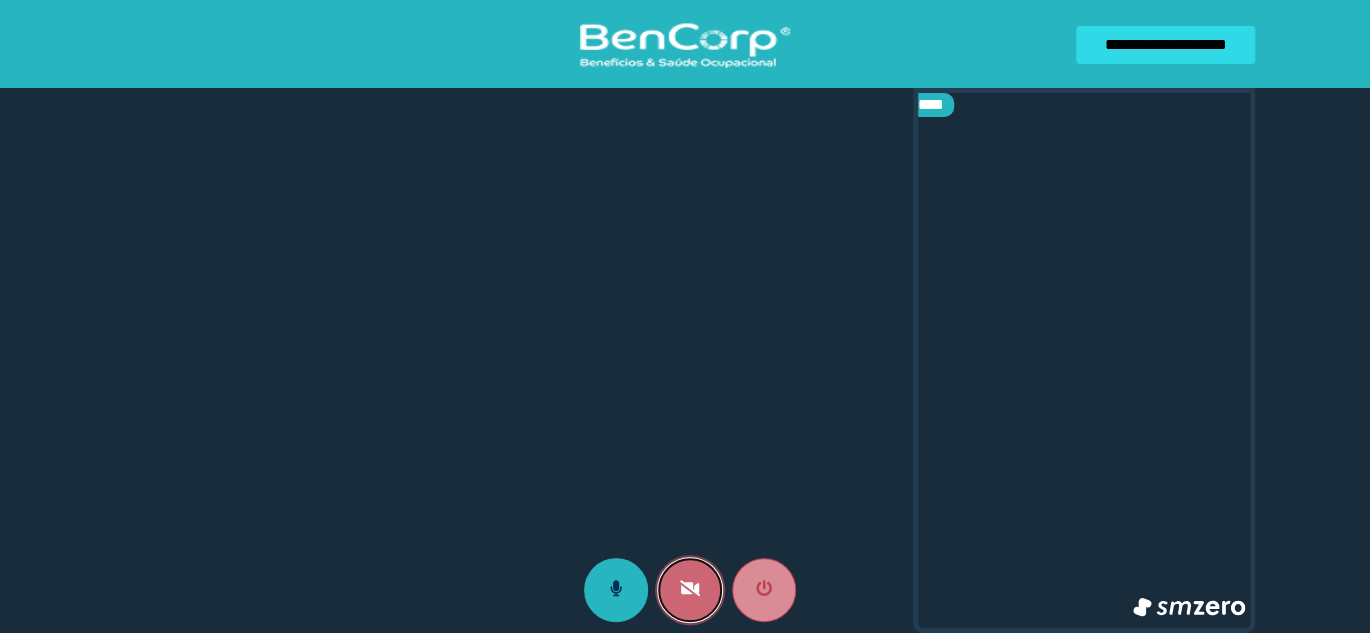 click 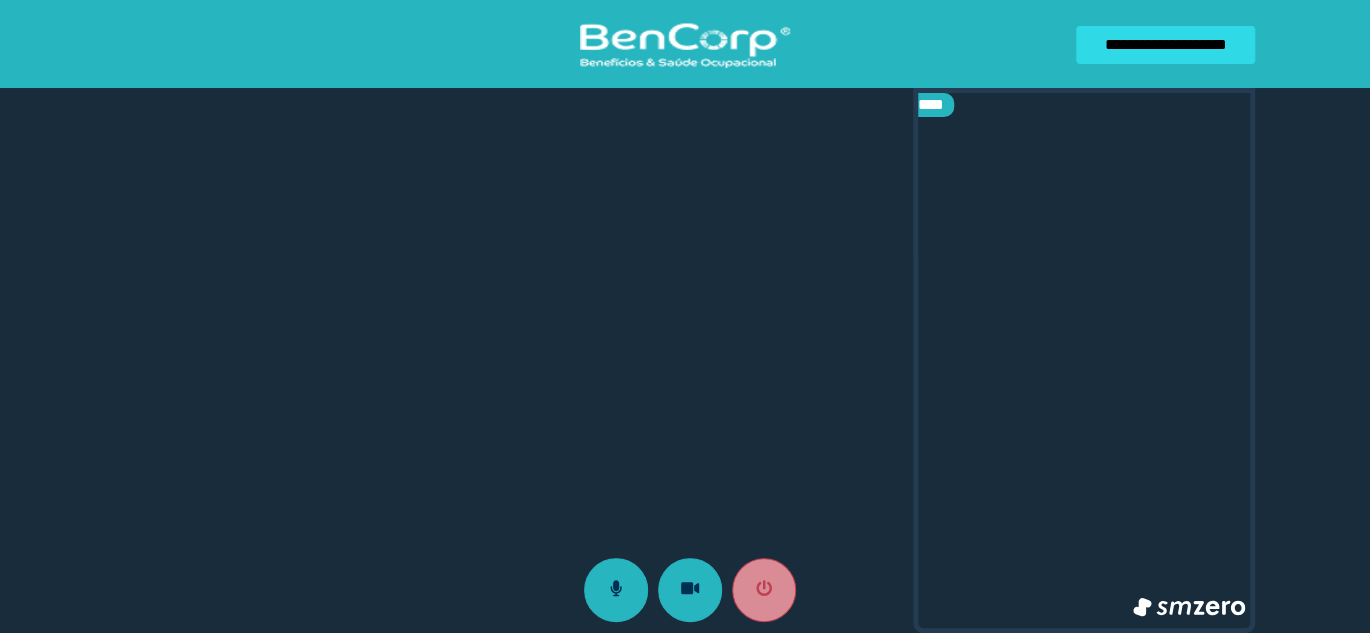 click on "****" at bounding box center (936, 105) 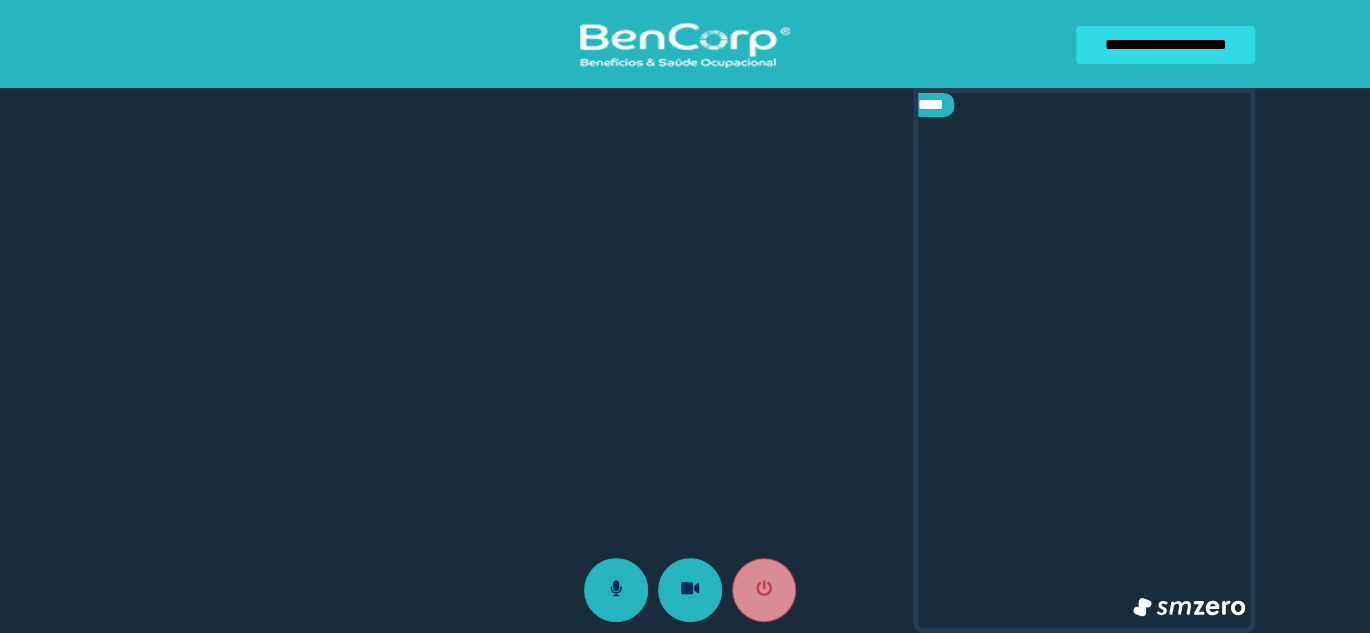 click on "**********" at bounding box center [1165, 45] 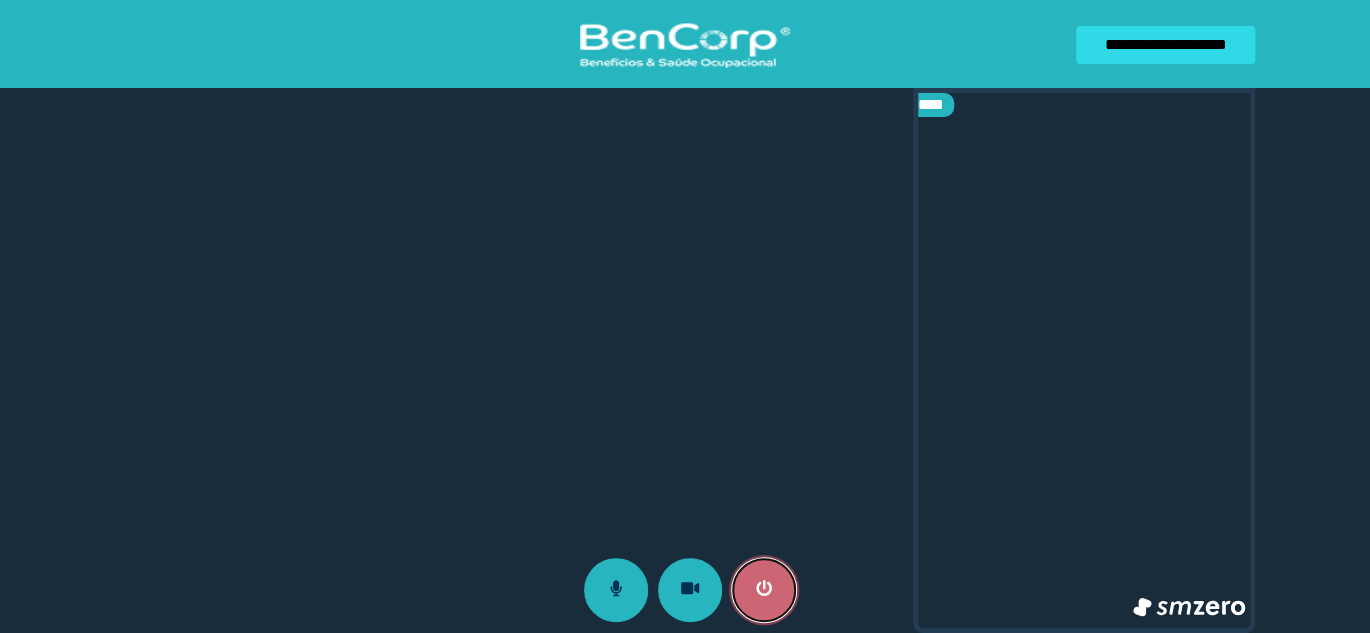 click 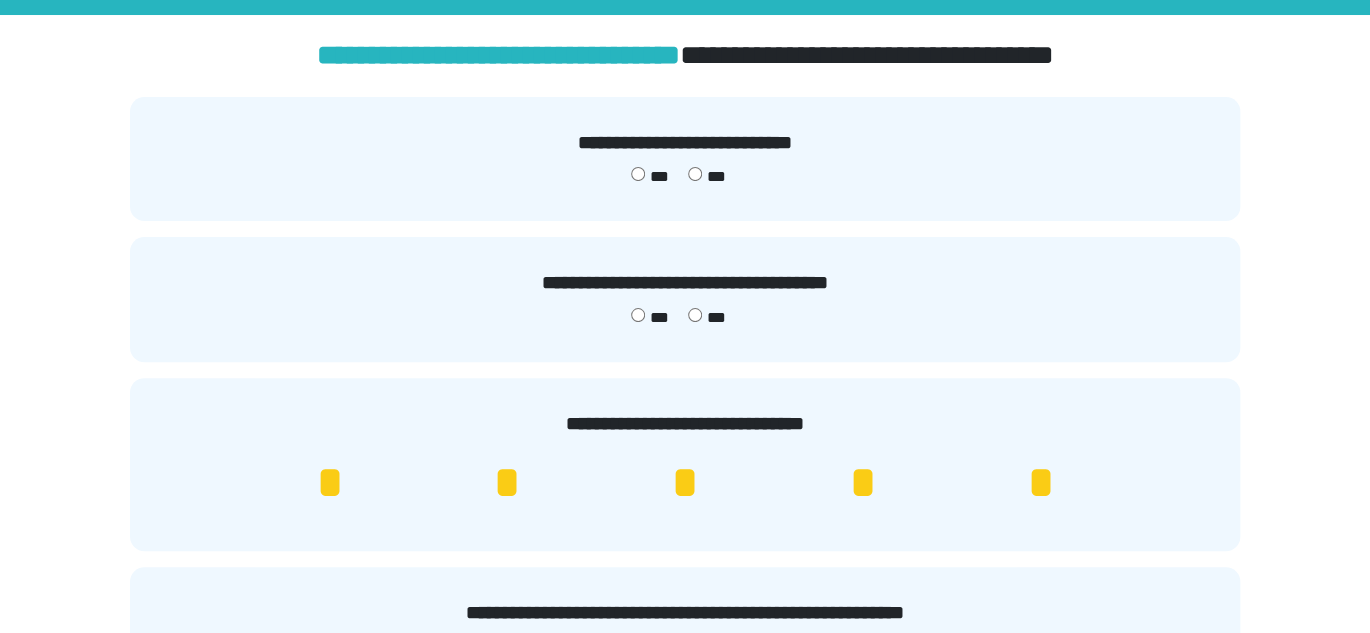 scroll, scrollTop: 0, scrollLeft: 0, axis: both 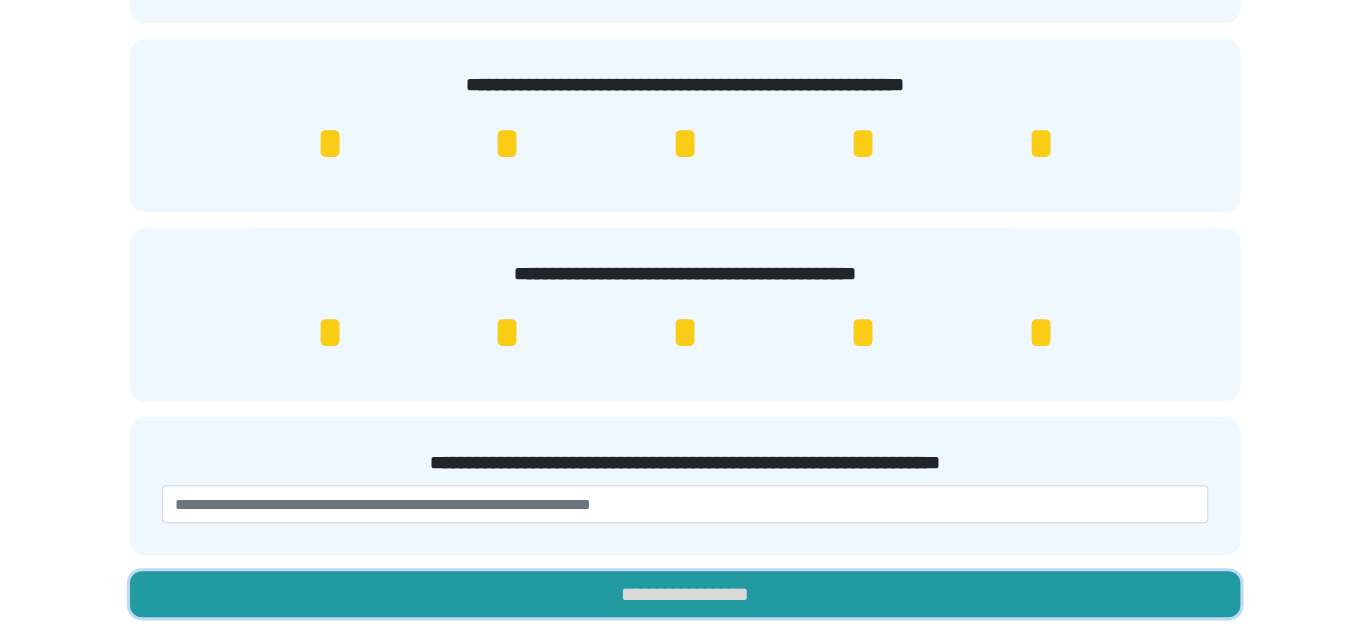 click on "**********" at bounding box center (685, 594) 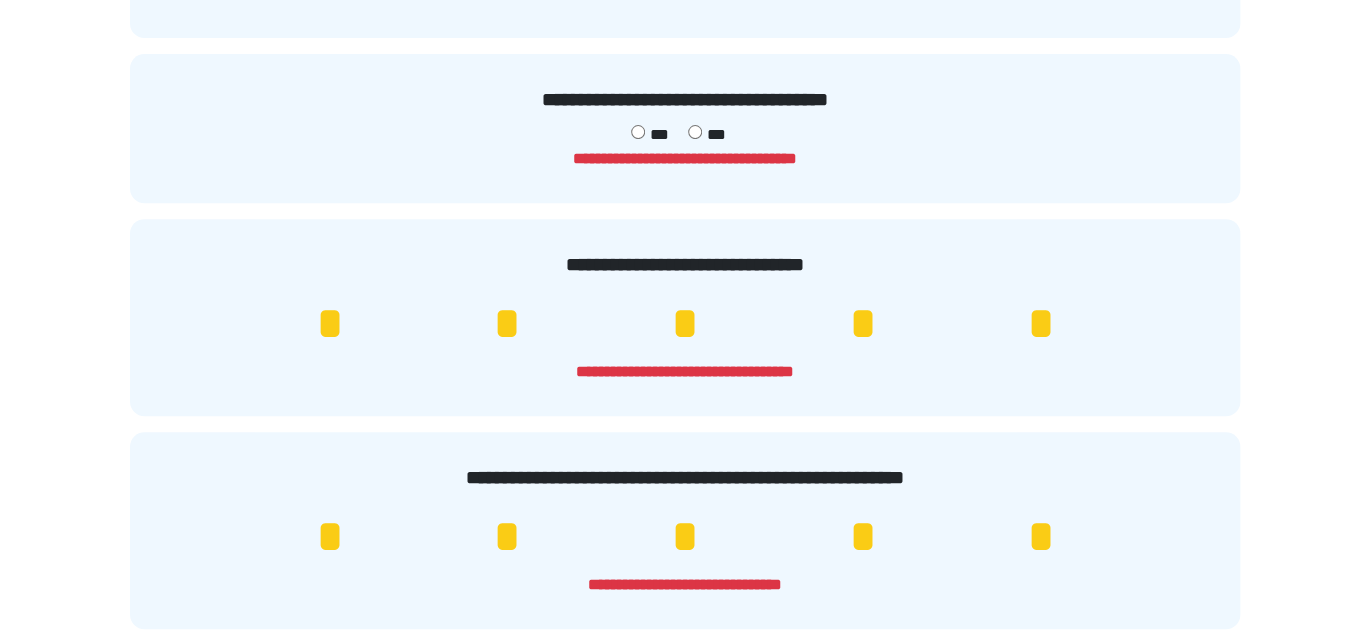 scroll, scrollTop: 97, scrollLeft: 0, axis: vertical 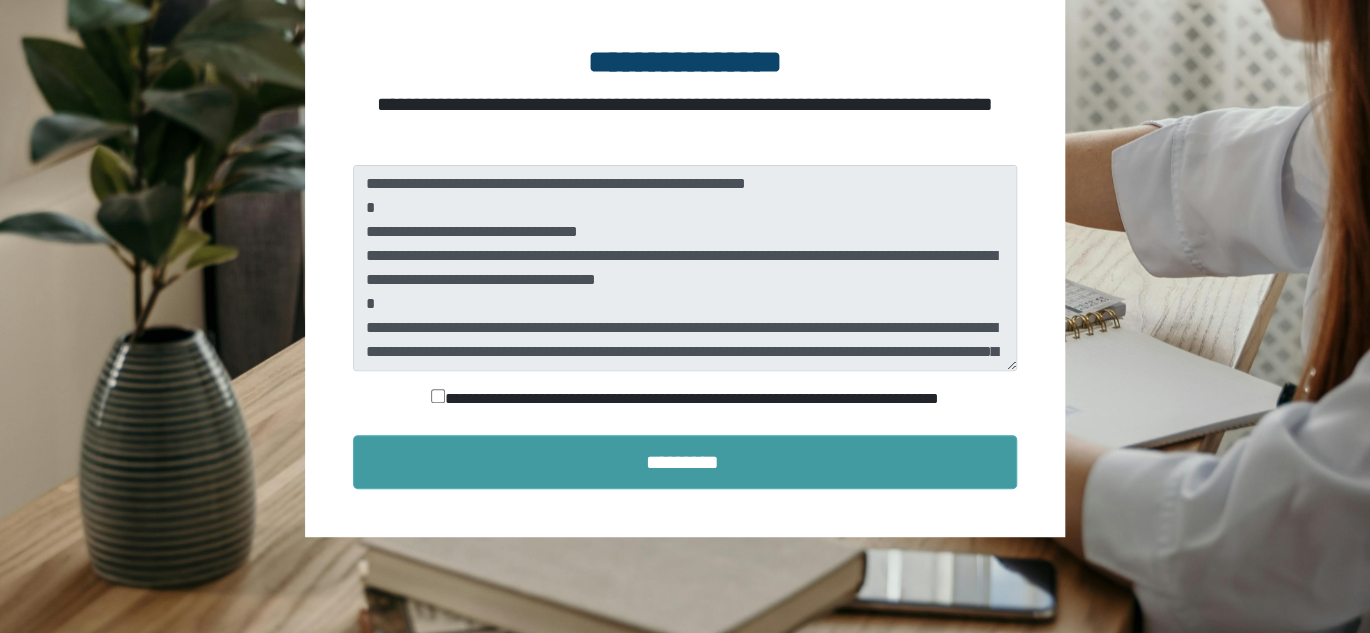 click on "*********" at bounding box center [685, 462] 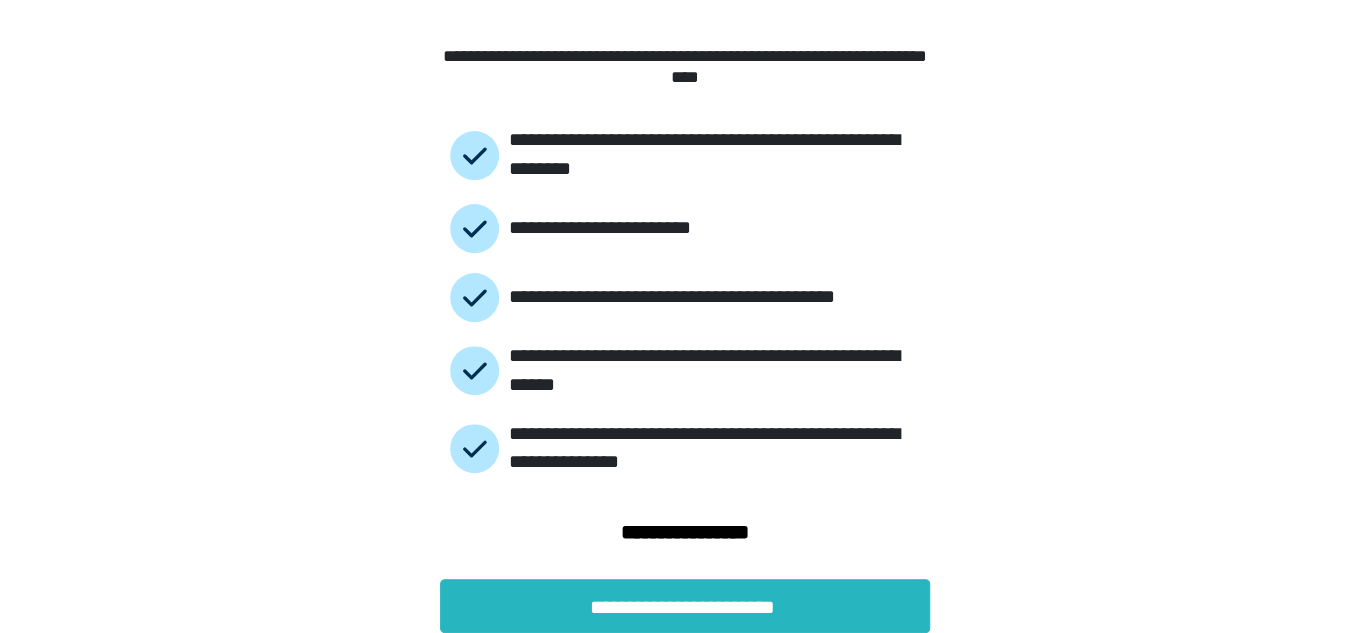 scroll, scrollTop: 142, scrollLeft: 0, axis: vertical 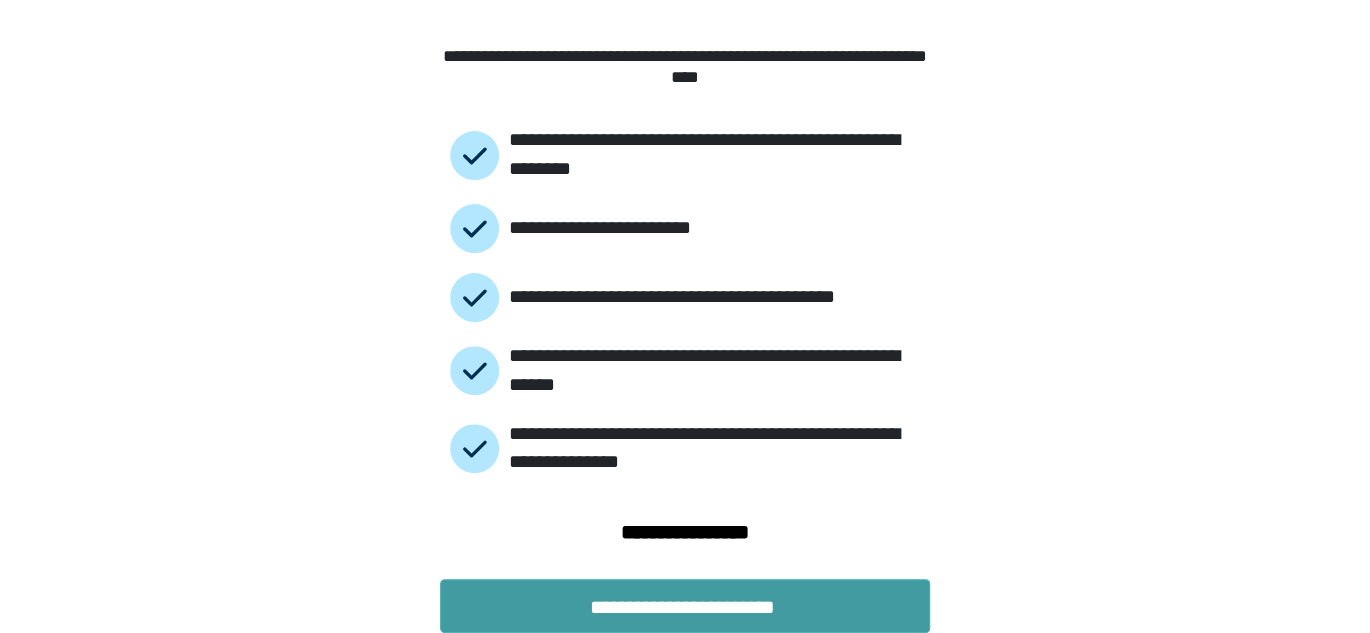 click on "**********" at bounding box center [685, 606] 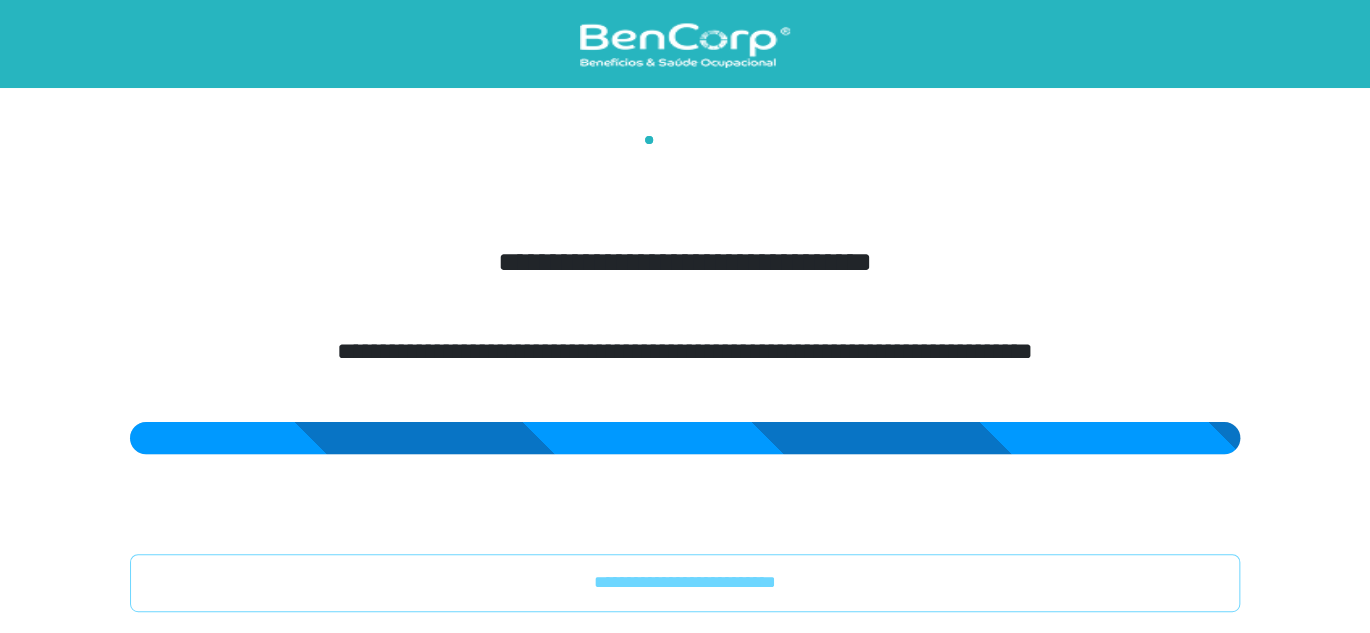 scroll, scrollTop: 0, scrollLeft: 0, axis: both 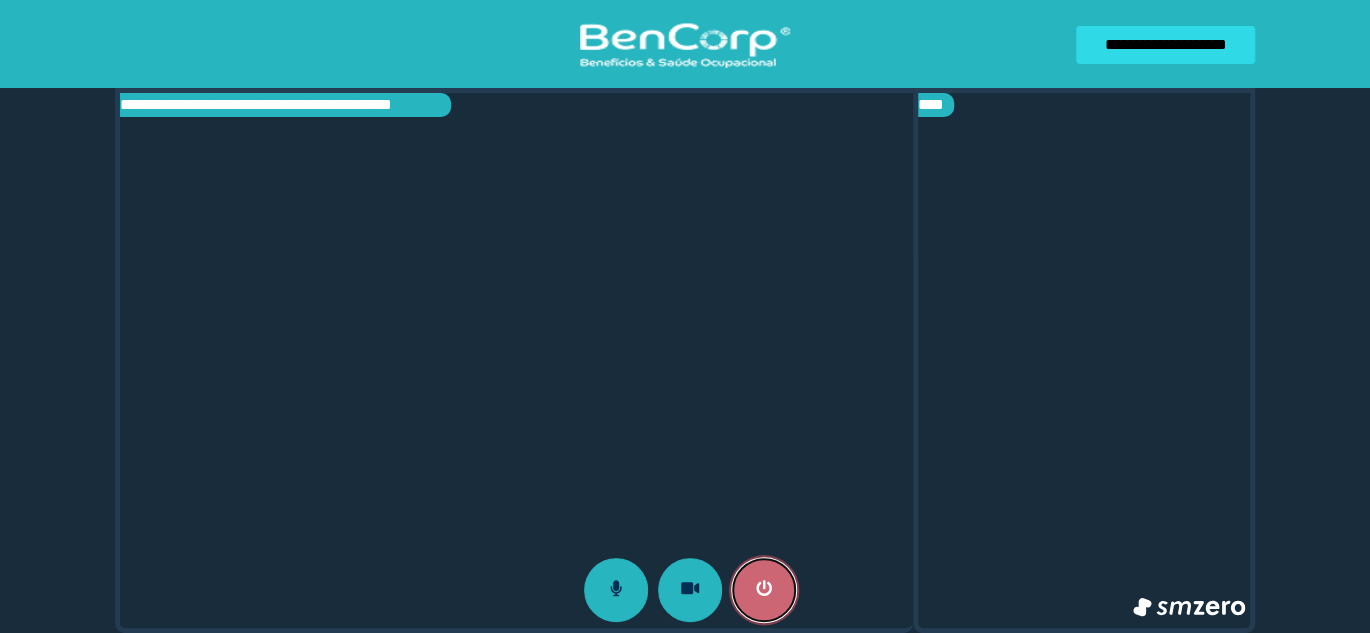 click 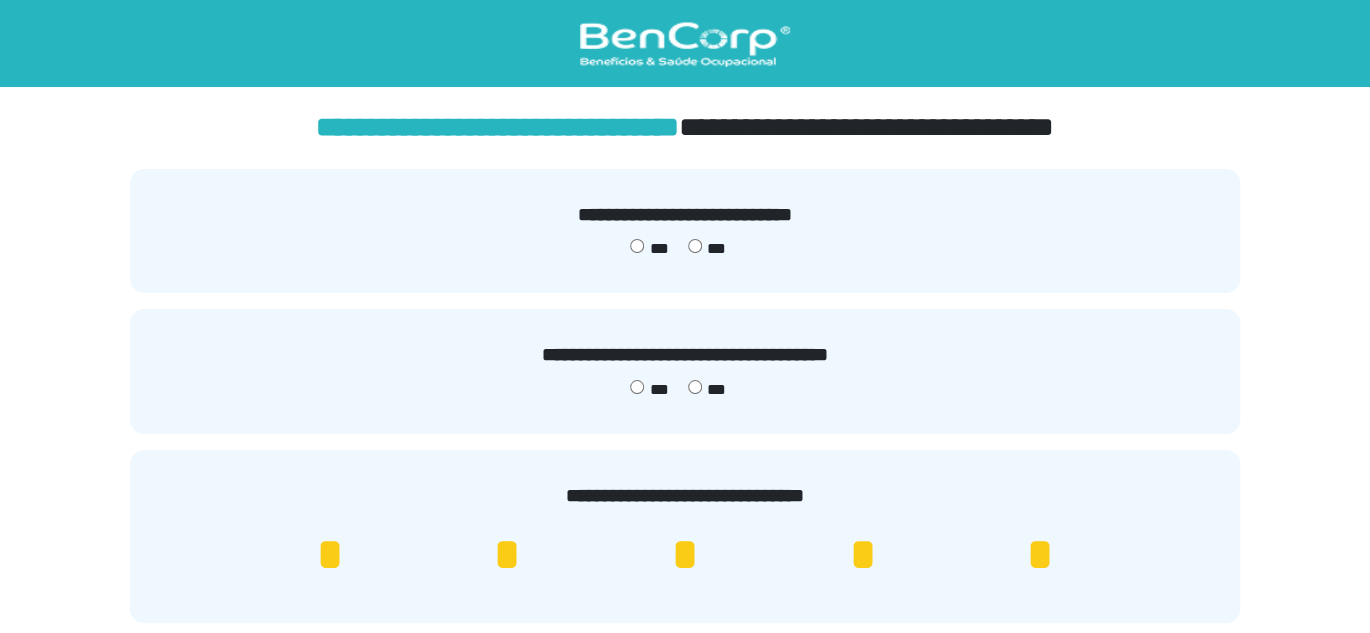scroll, scrollTop: 0, scrollLeft: 0, axis: both 